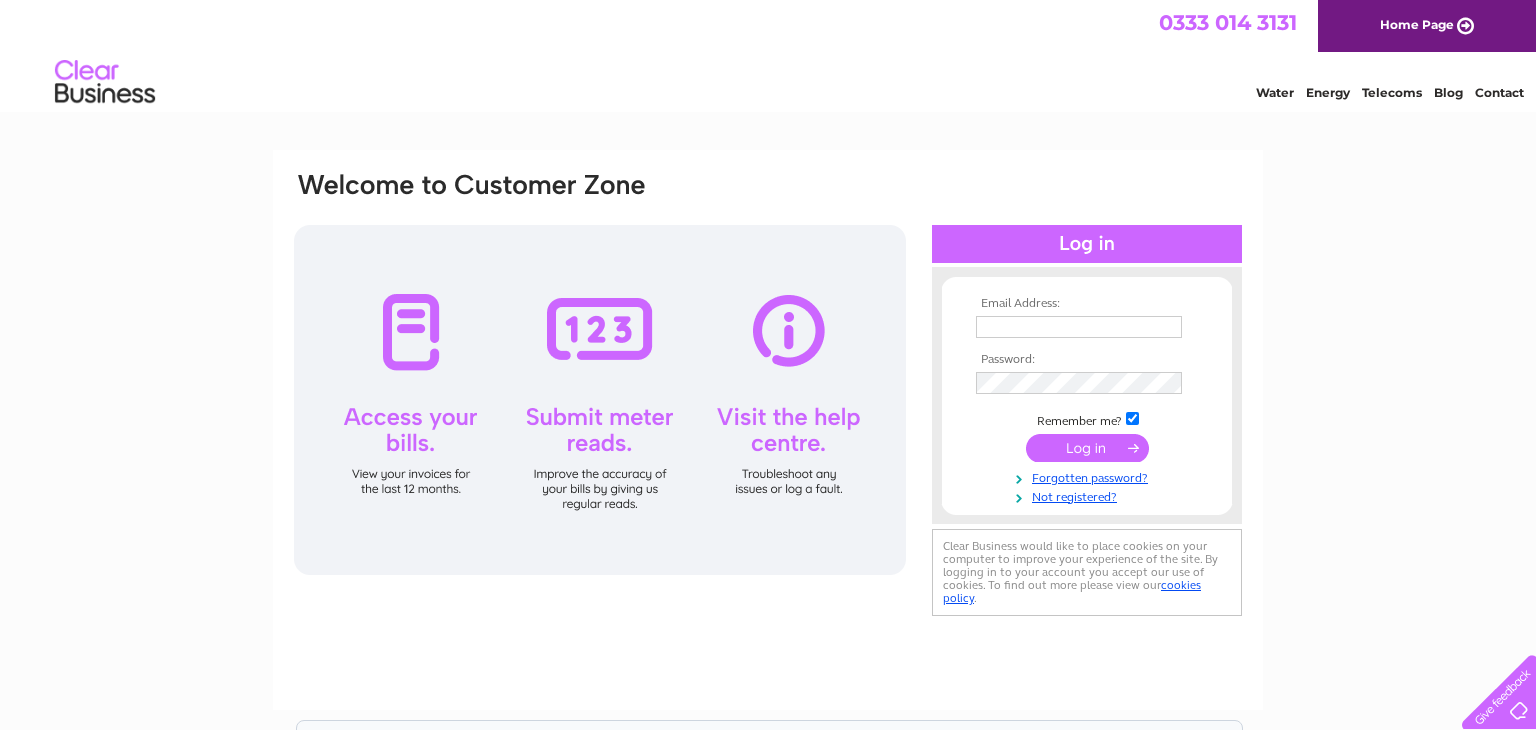 scroll, scrollTop: 0, scrollLeft: 0, axis: both 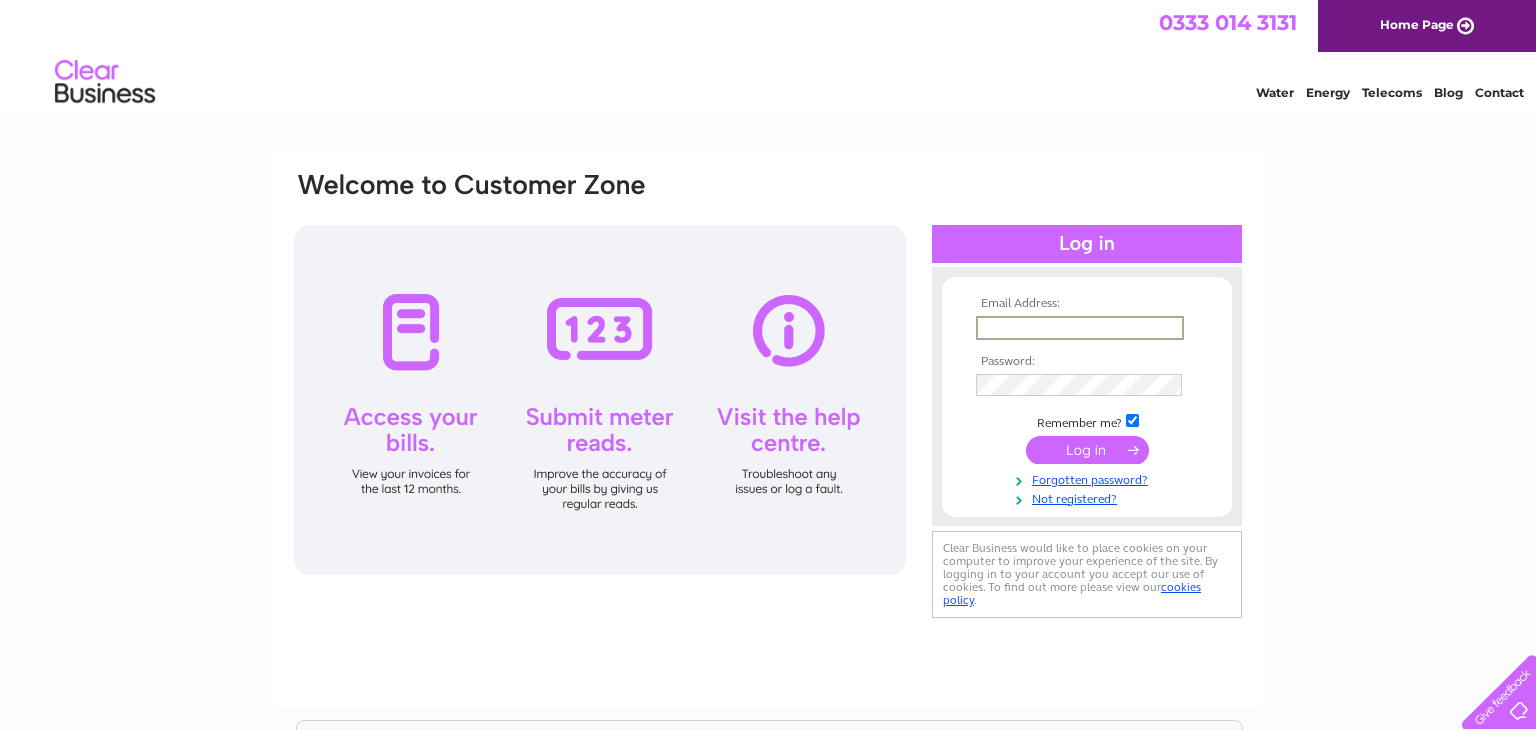 click at bounding box center (1080, 328) 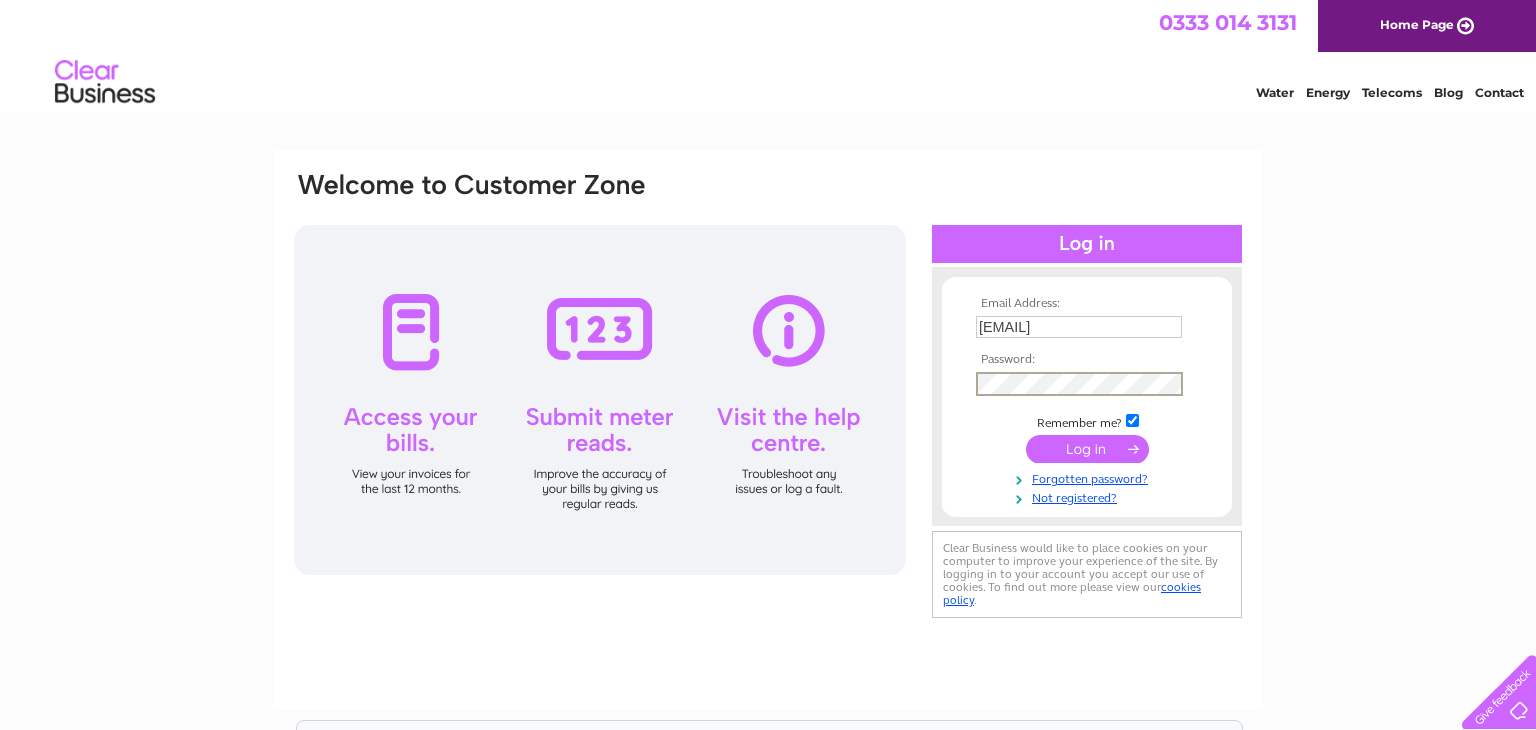 click at bounding box center [1087, 449] 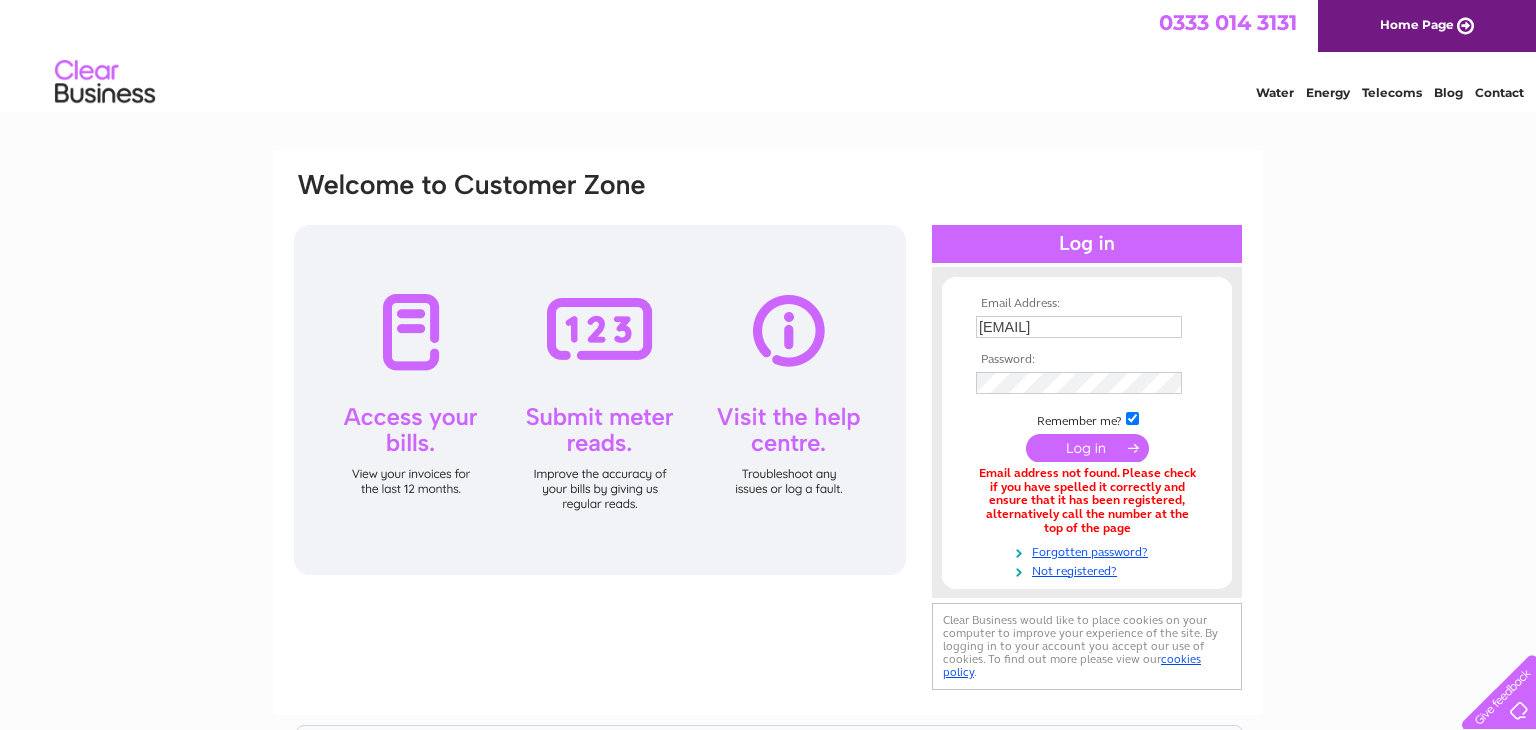 scroll, scrollTop: 0, scrollLeft: 0, axis: both 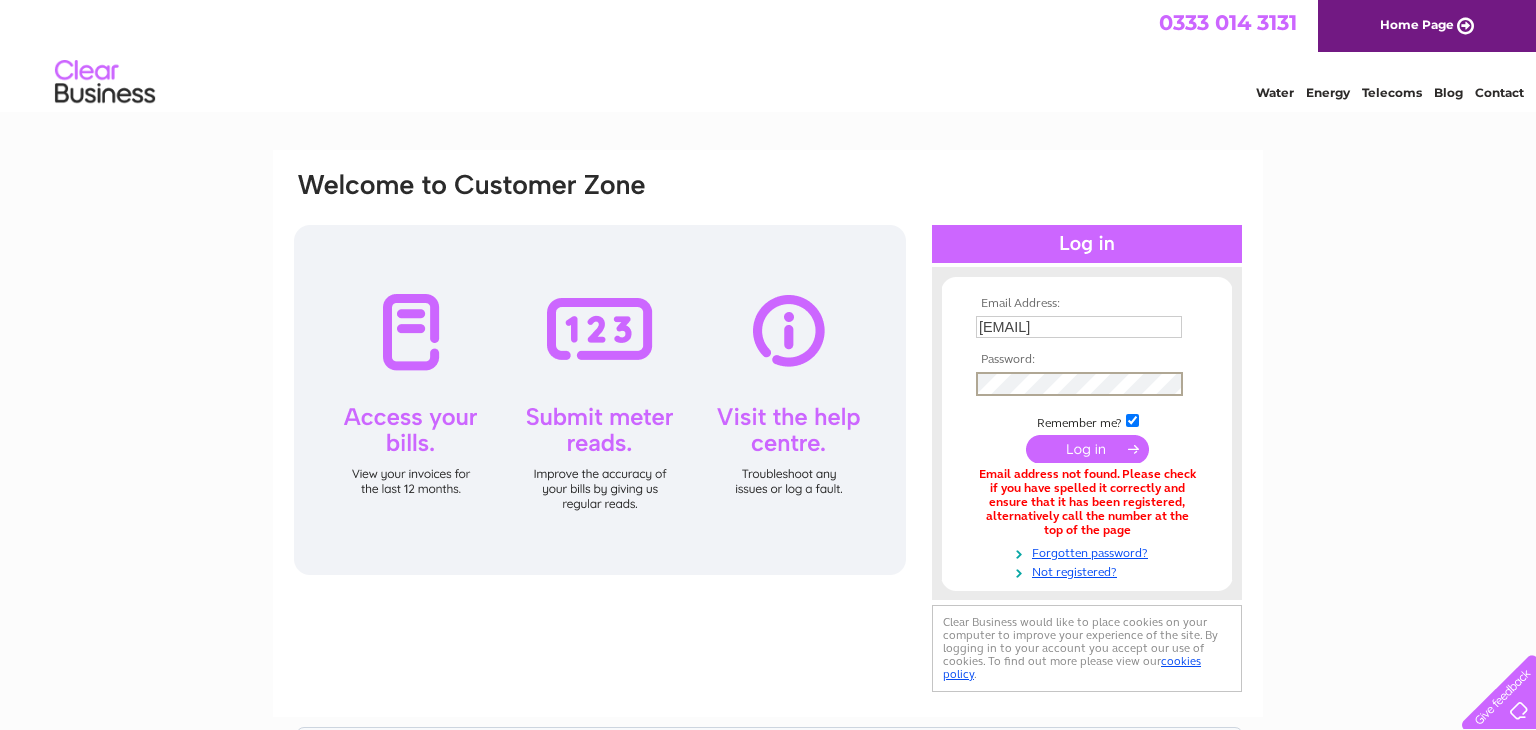 click at bounding box center [1087, 449] 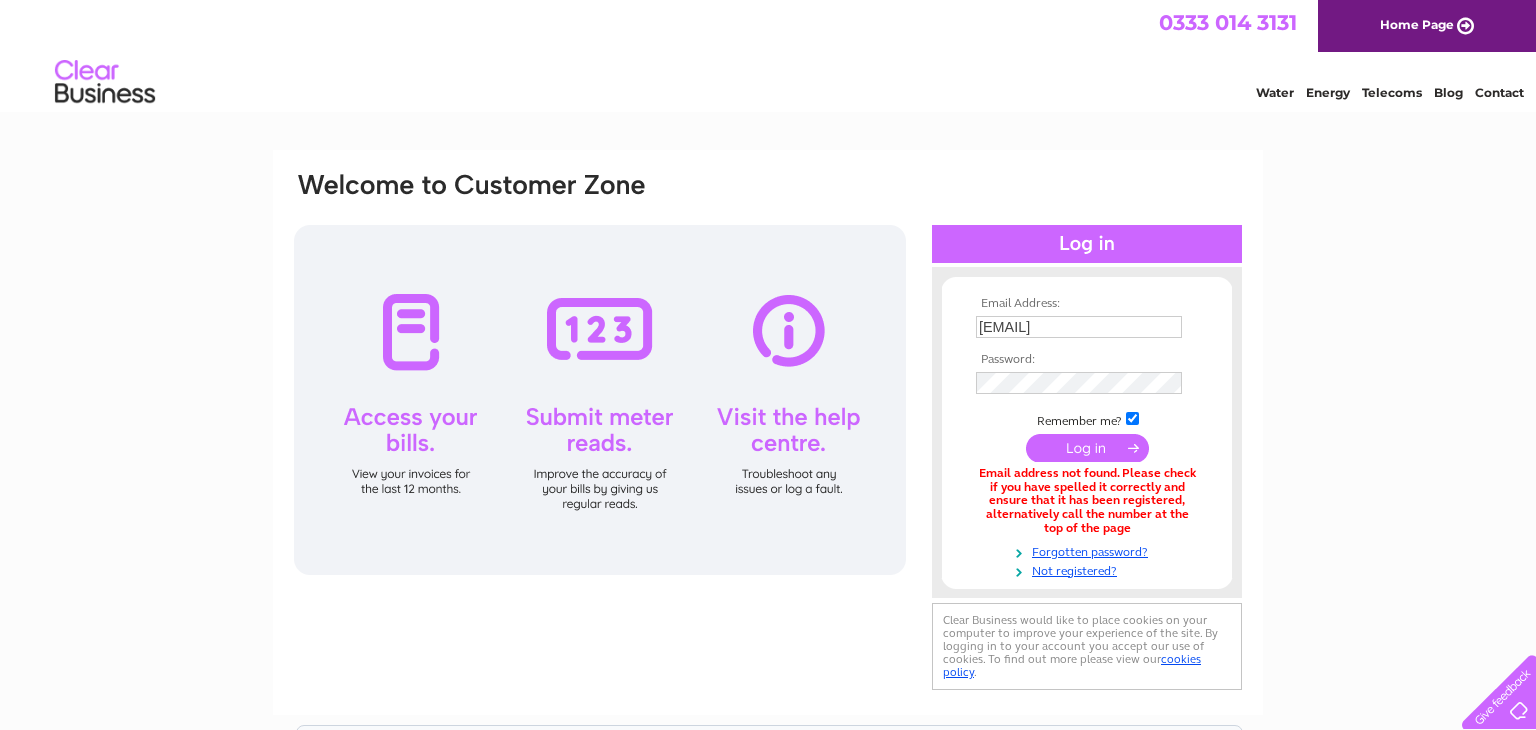 scroll, scrollTop: 0, scrollLeft: 0, axis: both 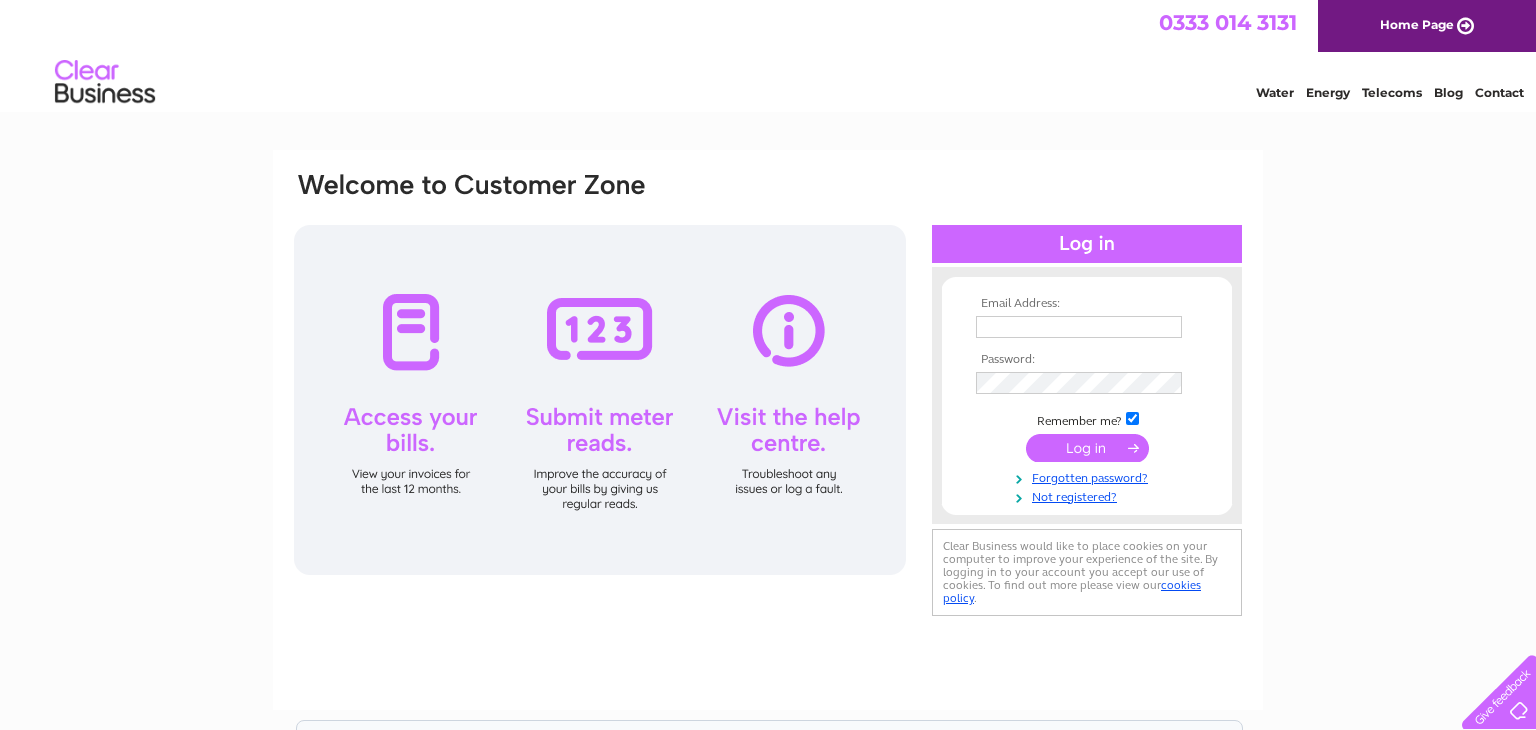click at bounding box center [1079, 327] 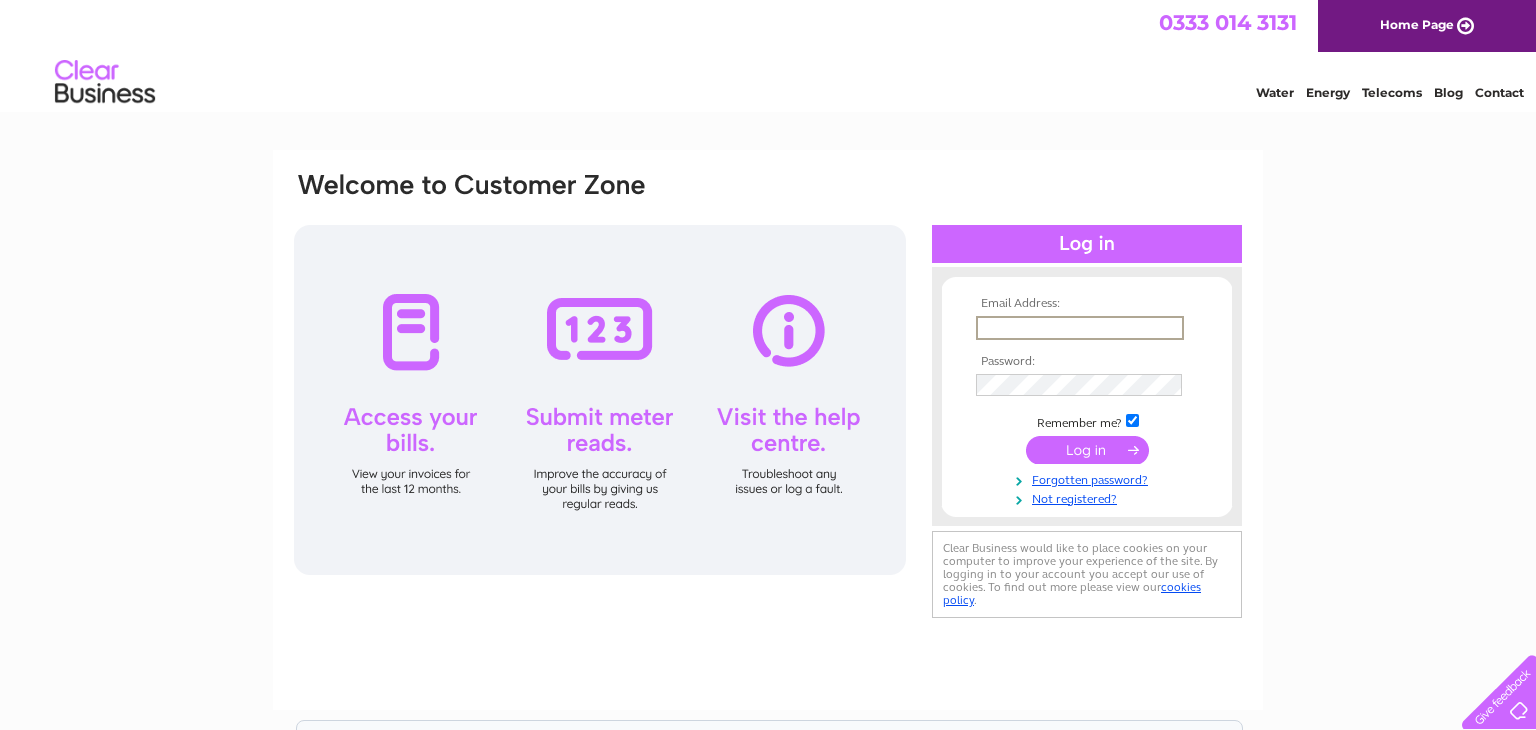 type on "[EMAIL]" 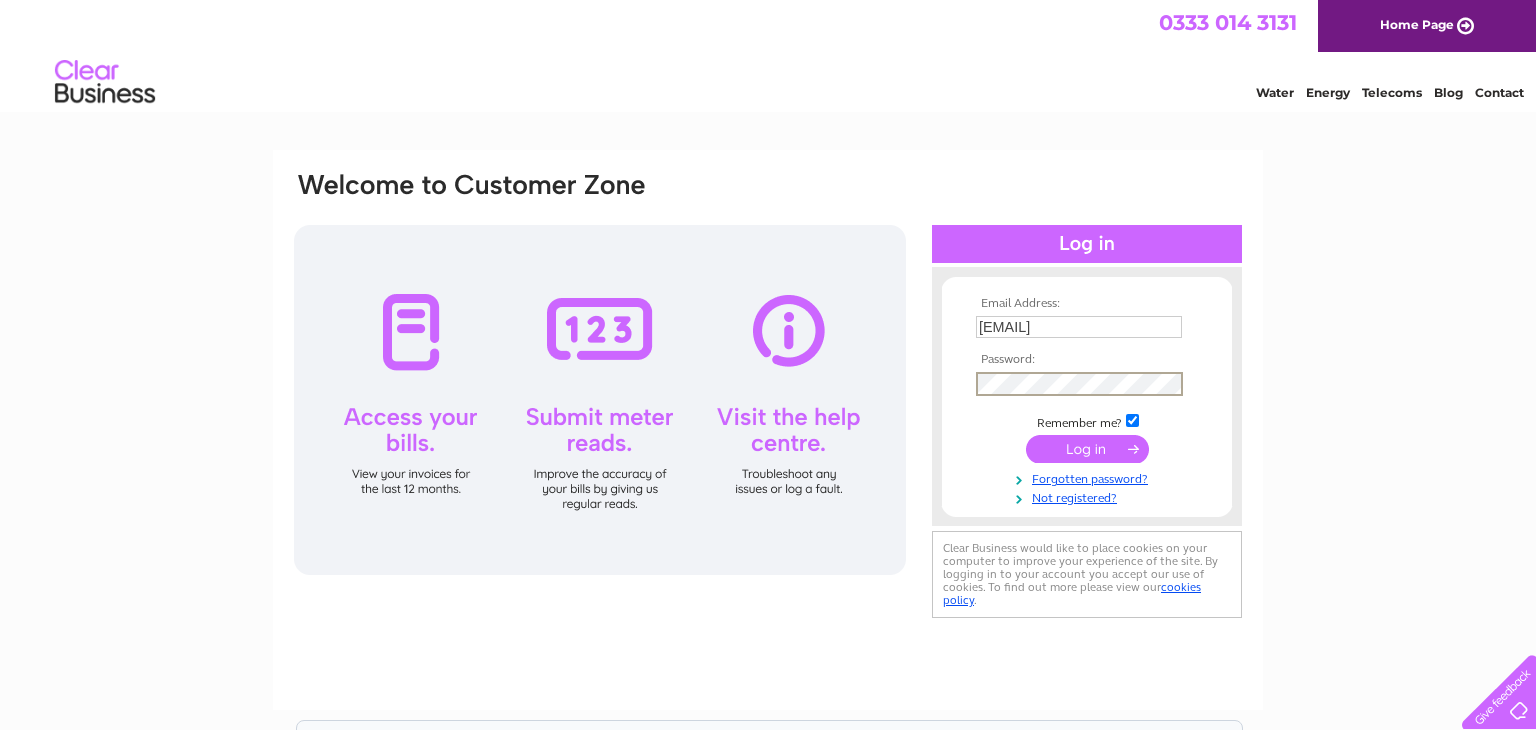 click at bounding box center [1087, 449] 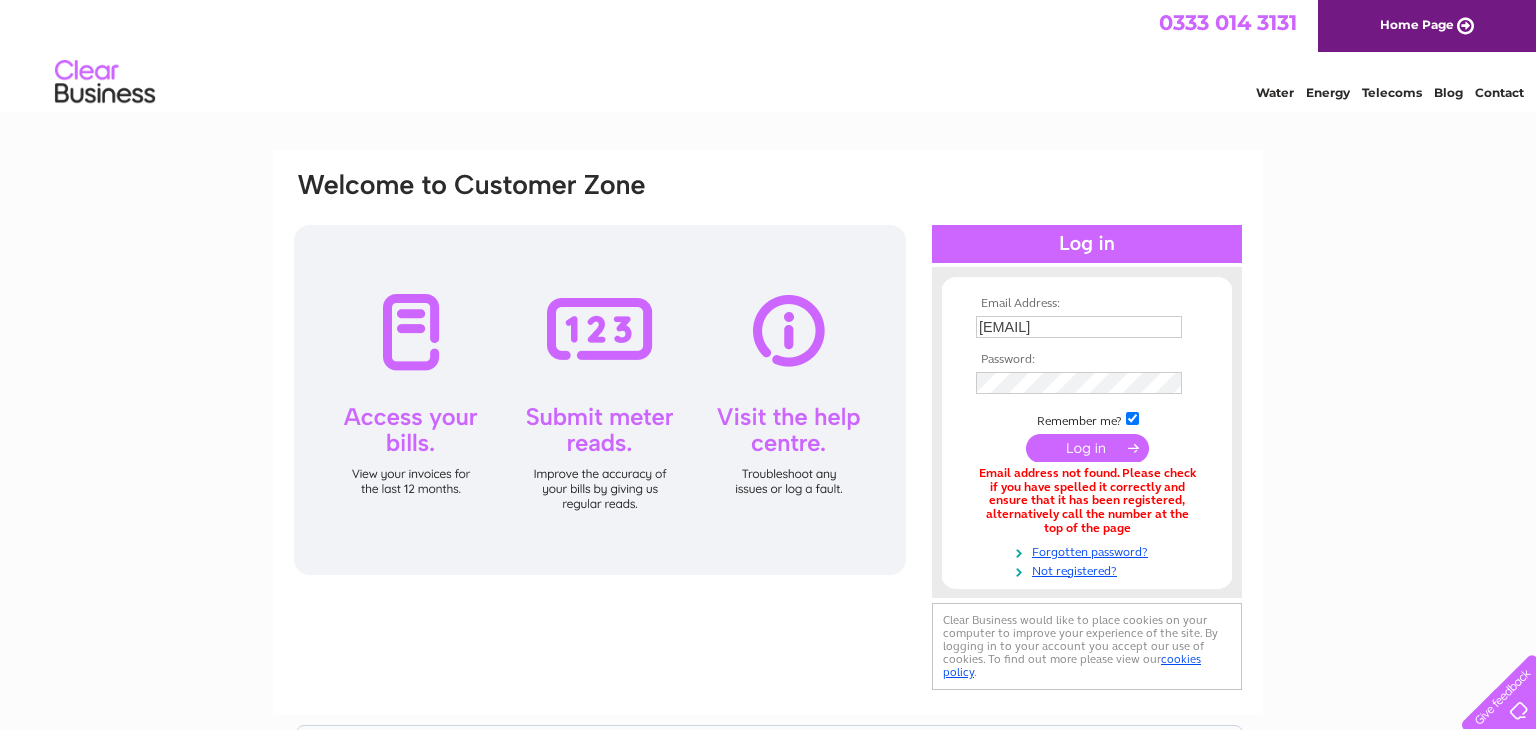 scroll, scrollTop: 0, scrollLeft: 0, axis: both 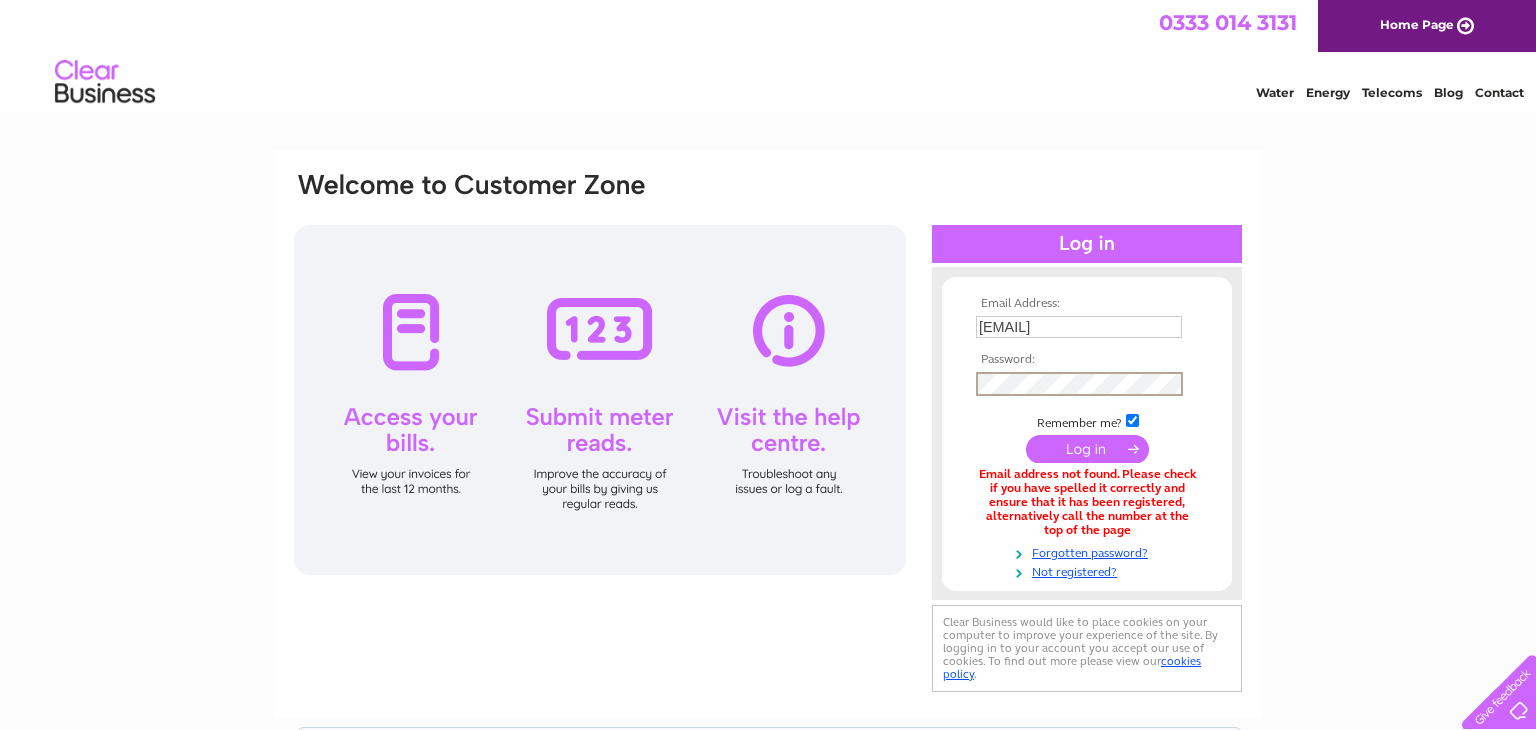 click at bounding box center [1087, 449] 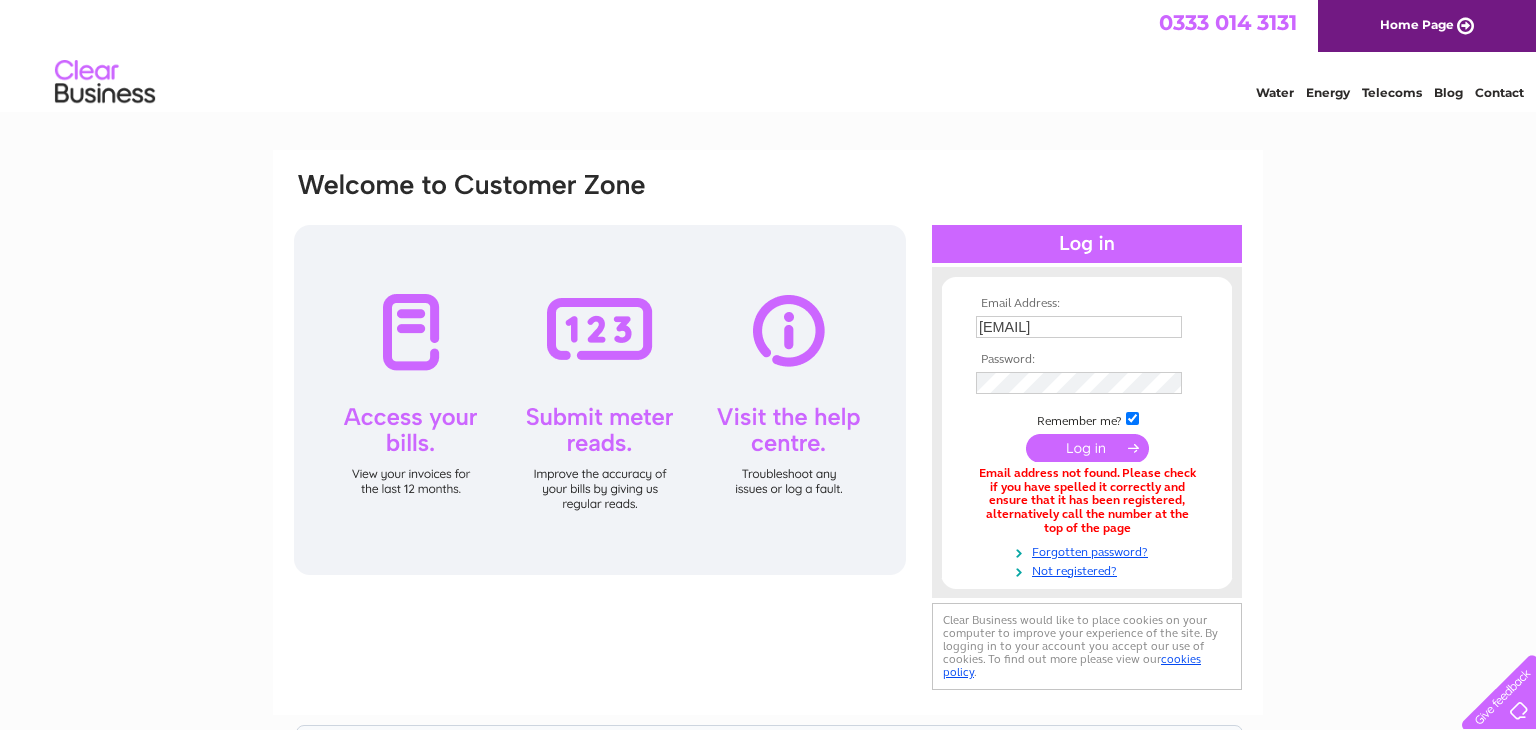scroll, scrollTop: 0, scrollLeft: 0, axis: both 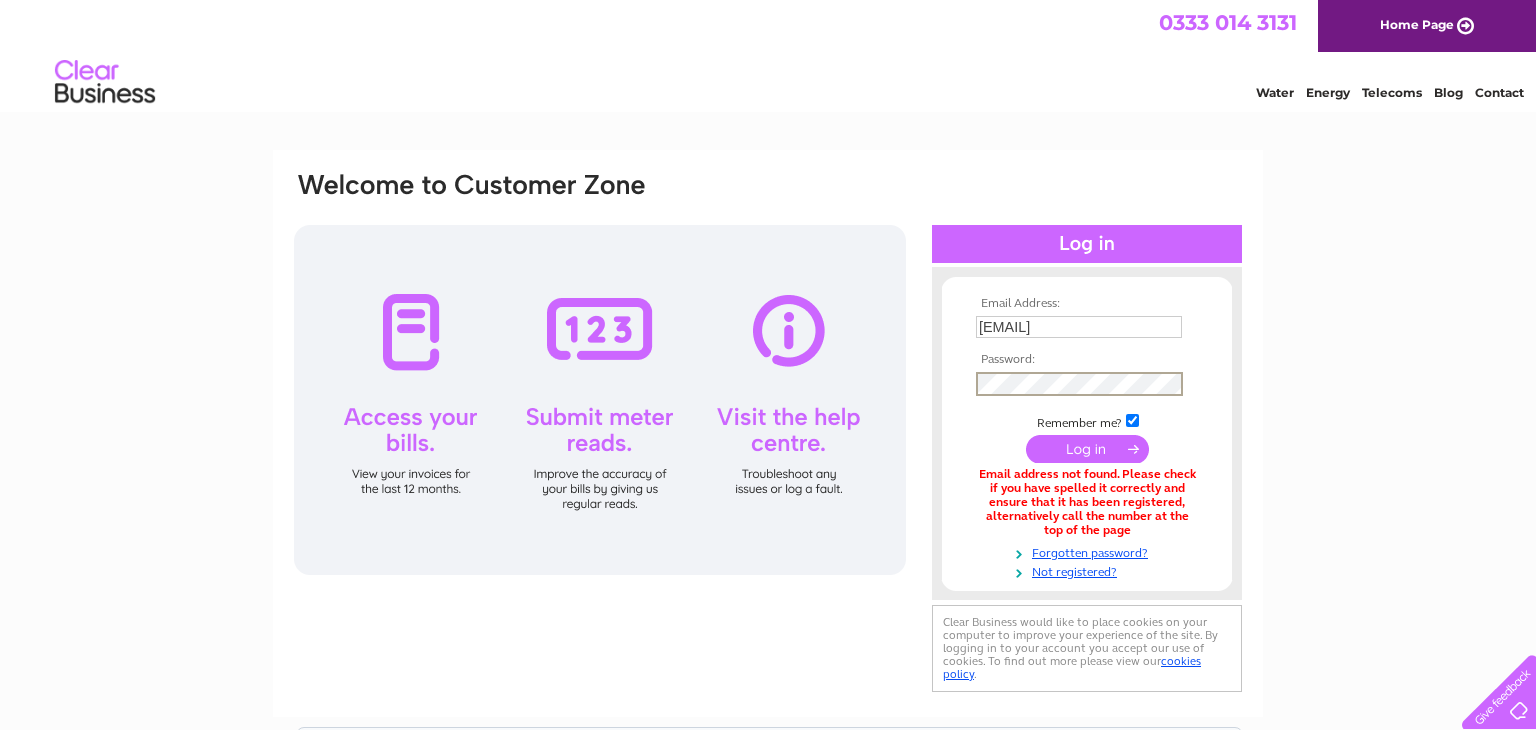 click at bounding box center [1087, 449] 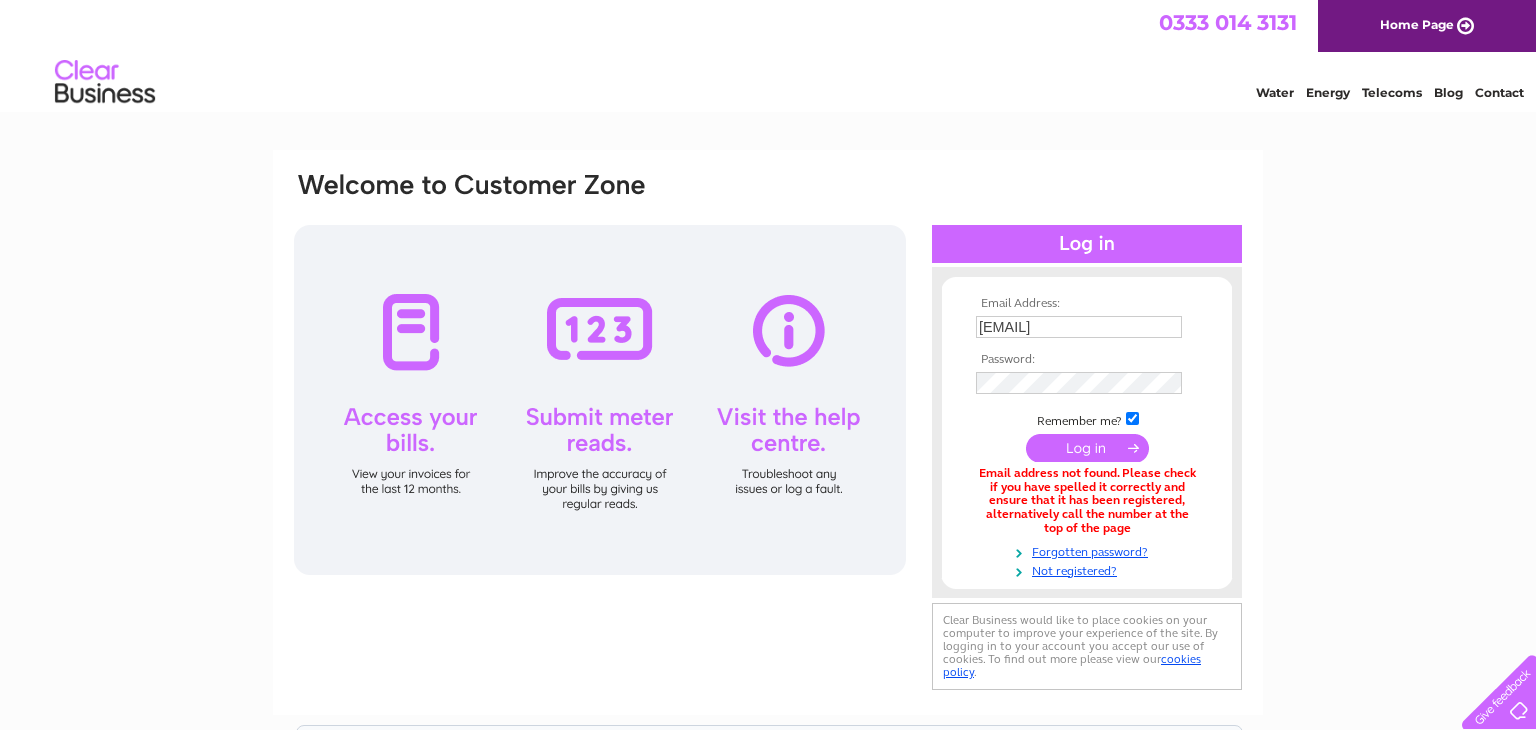 click at bounding box center (1087, 448) 